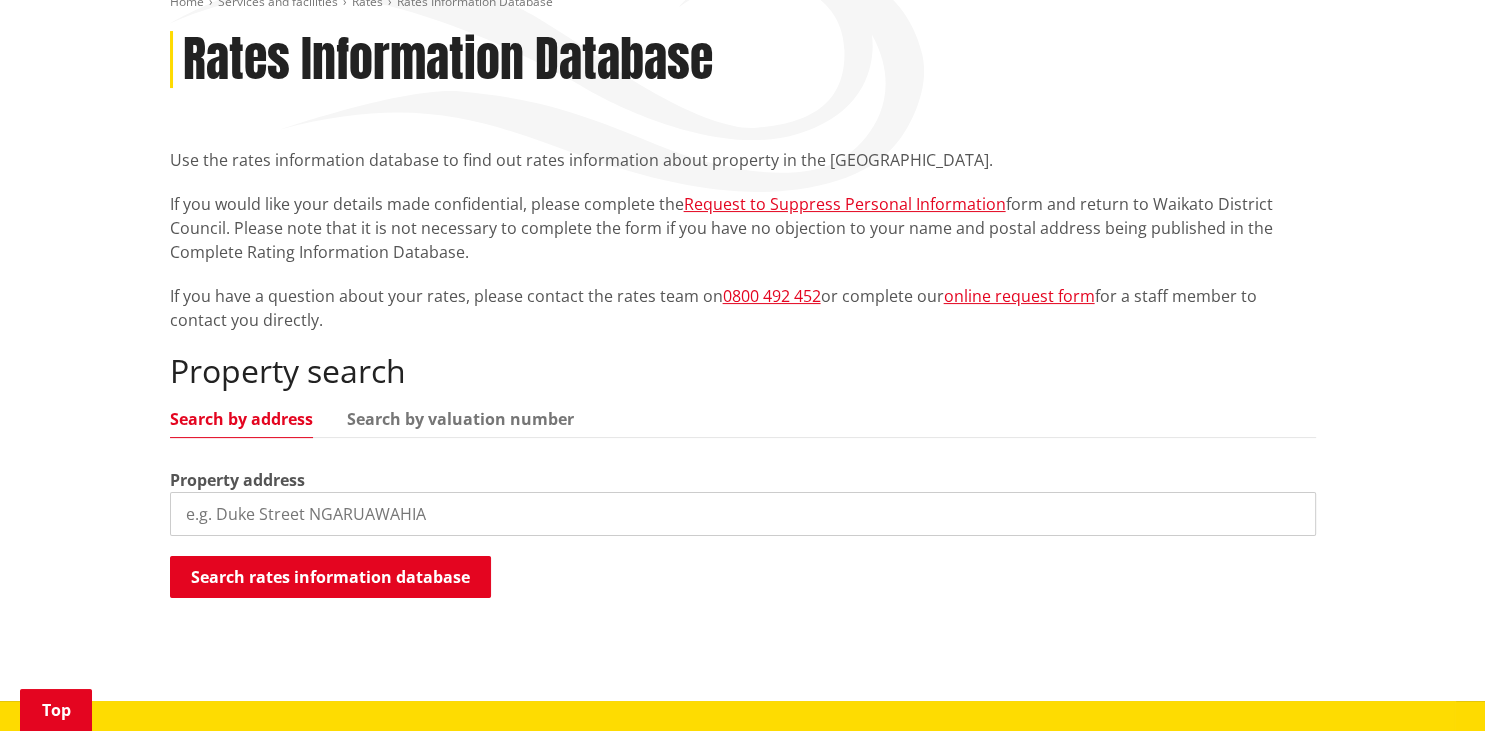 scroll, scrollTop: 422, scrollLeft: 0, axis: vertical 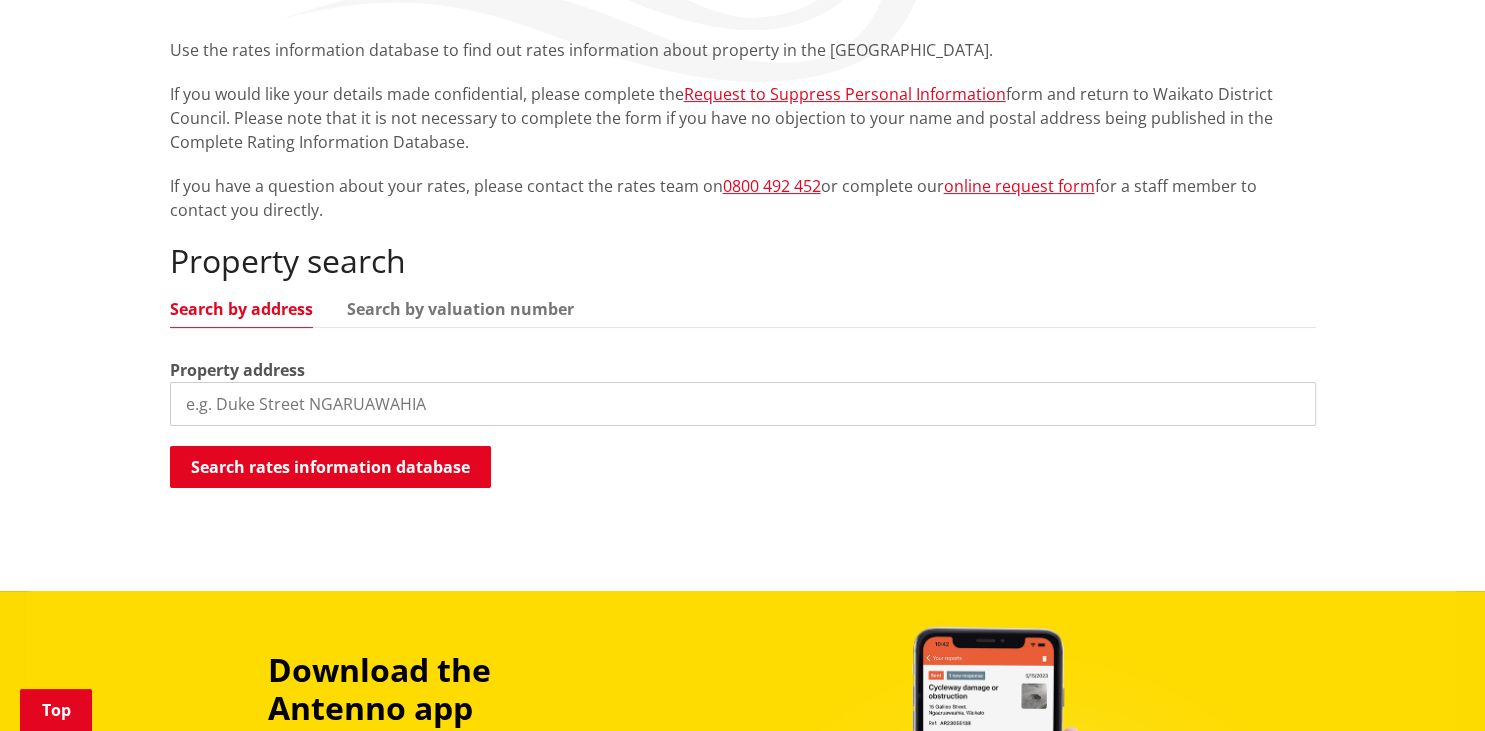 click at bounding box center [743, 404] 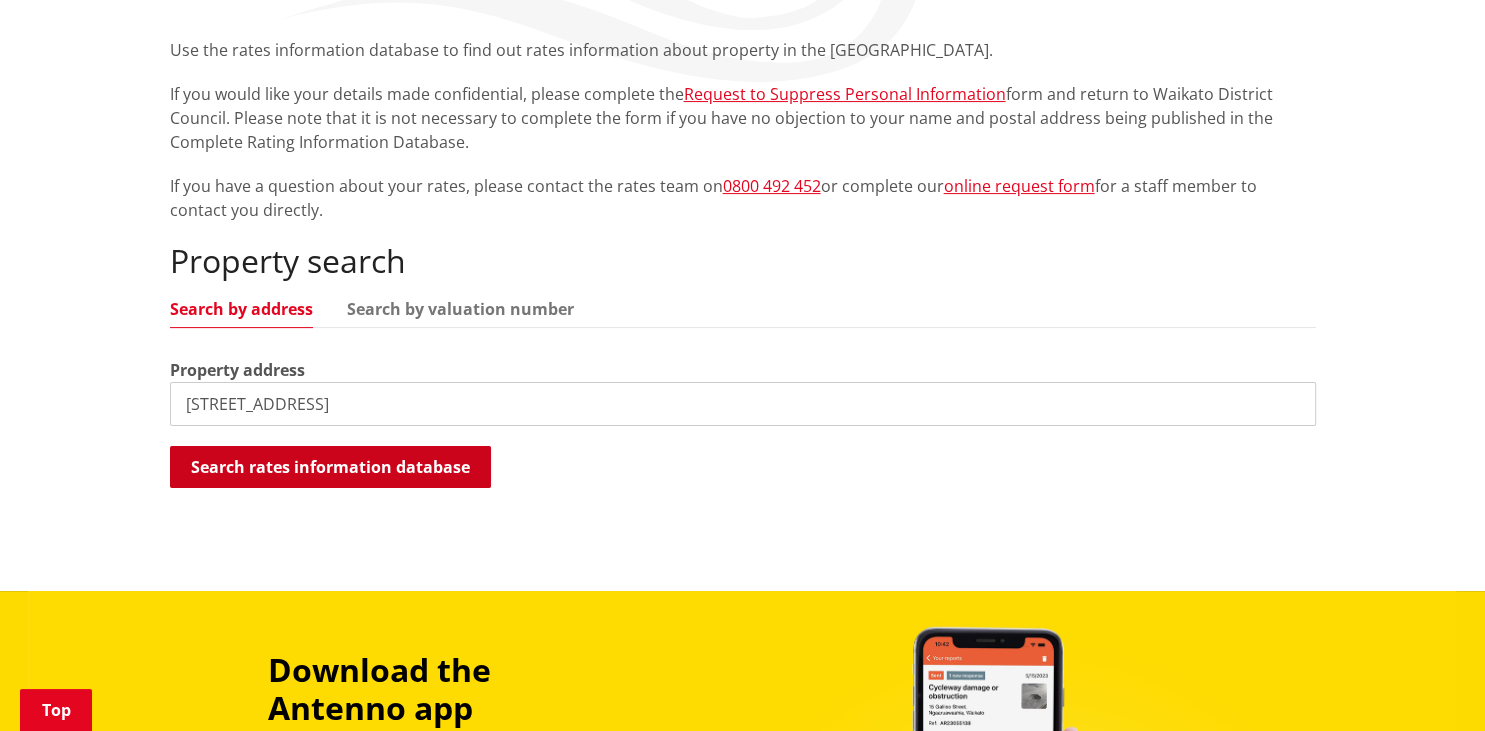 click on "Search rates information database" at bounding box center [330, 467] 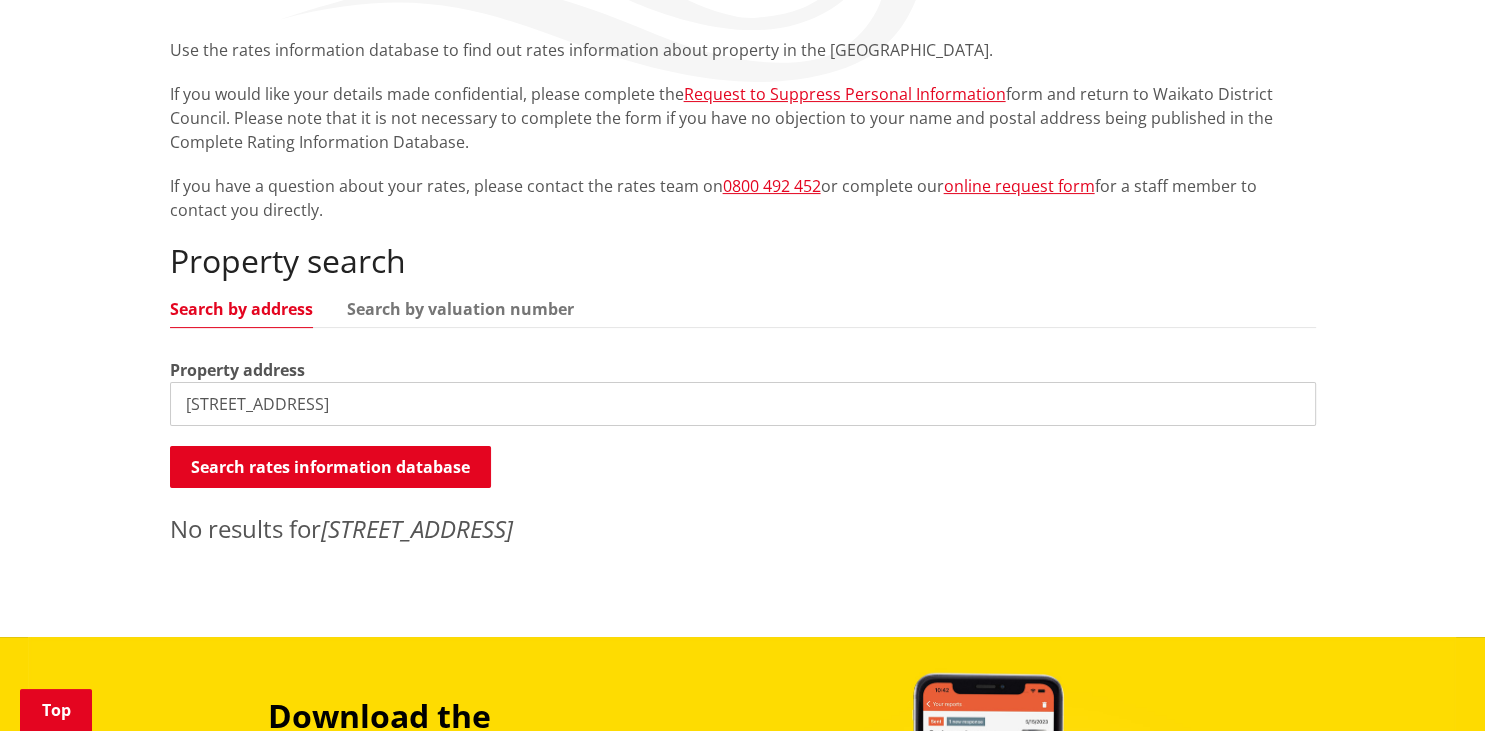 click on "33a Uneuku Ave Raglan" at bounding box center (743, 404) 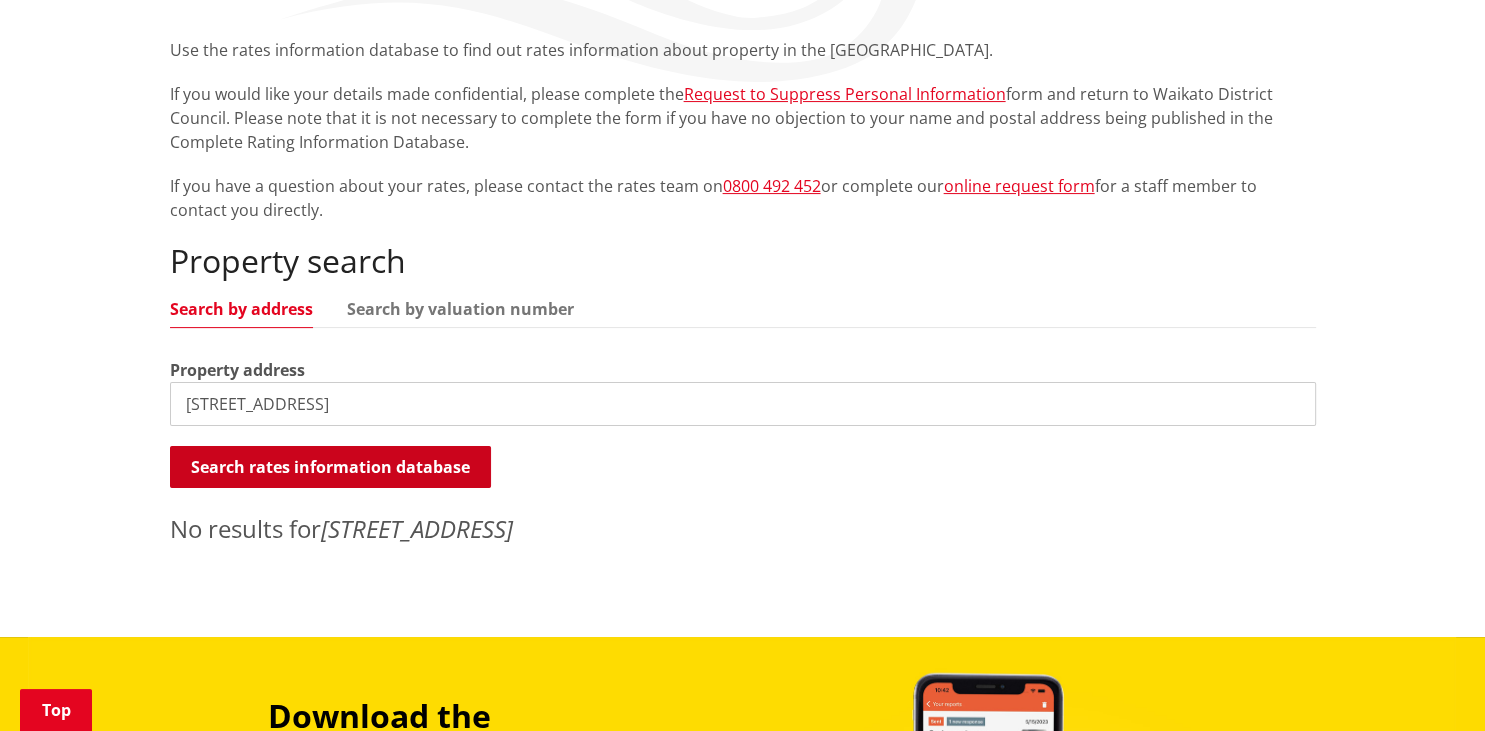 click on "Search rates information database" at bounding box center (330, 467) 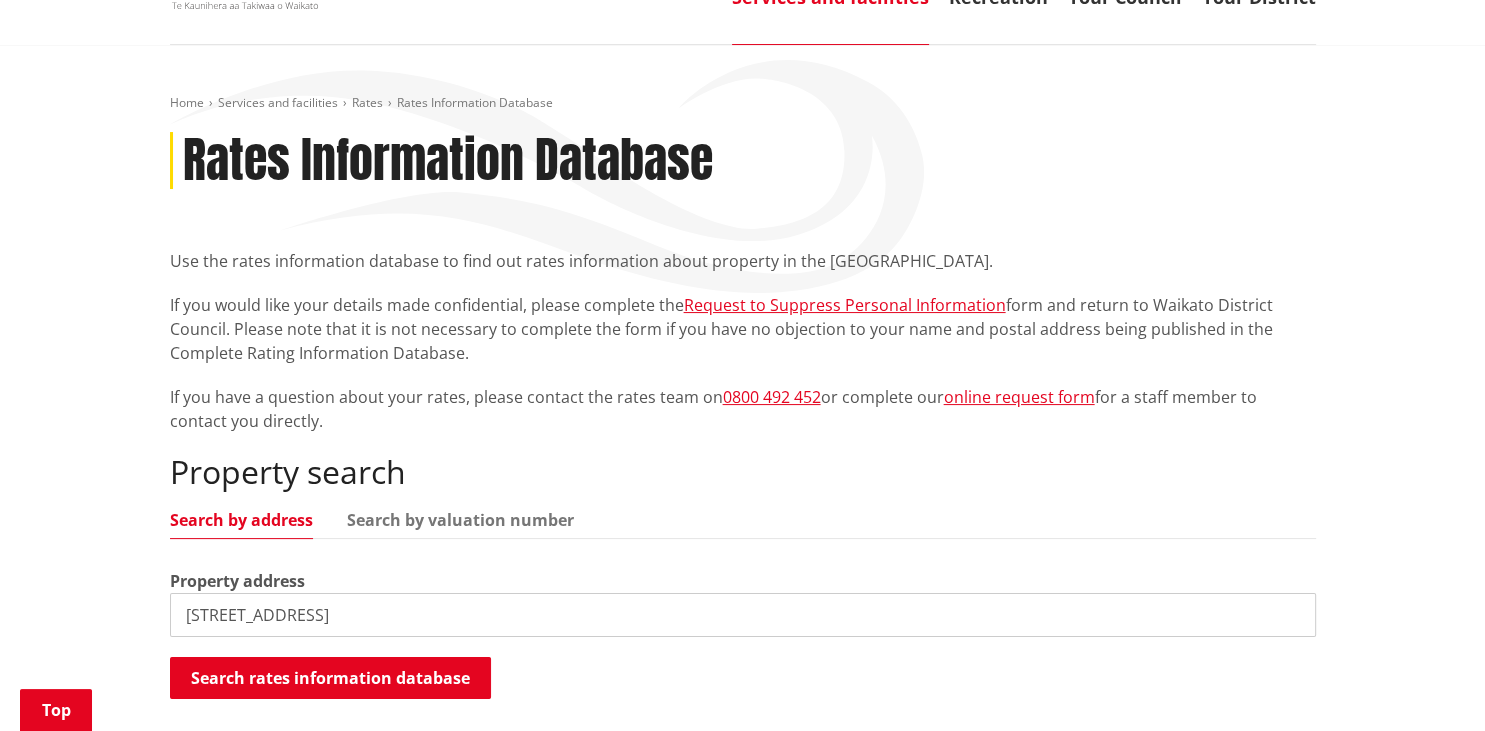 scroll, scrollTop: 316, scrollLeft: 0, axis: vertical 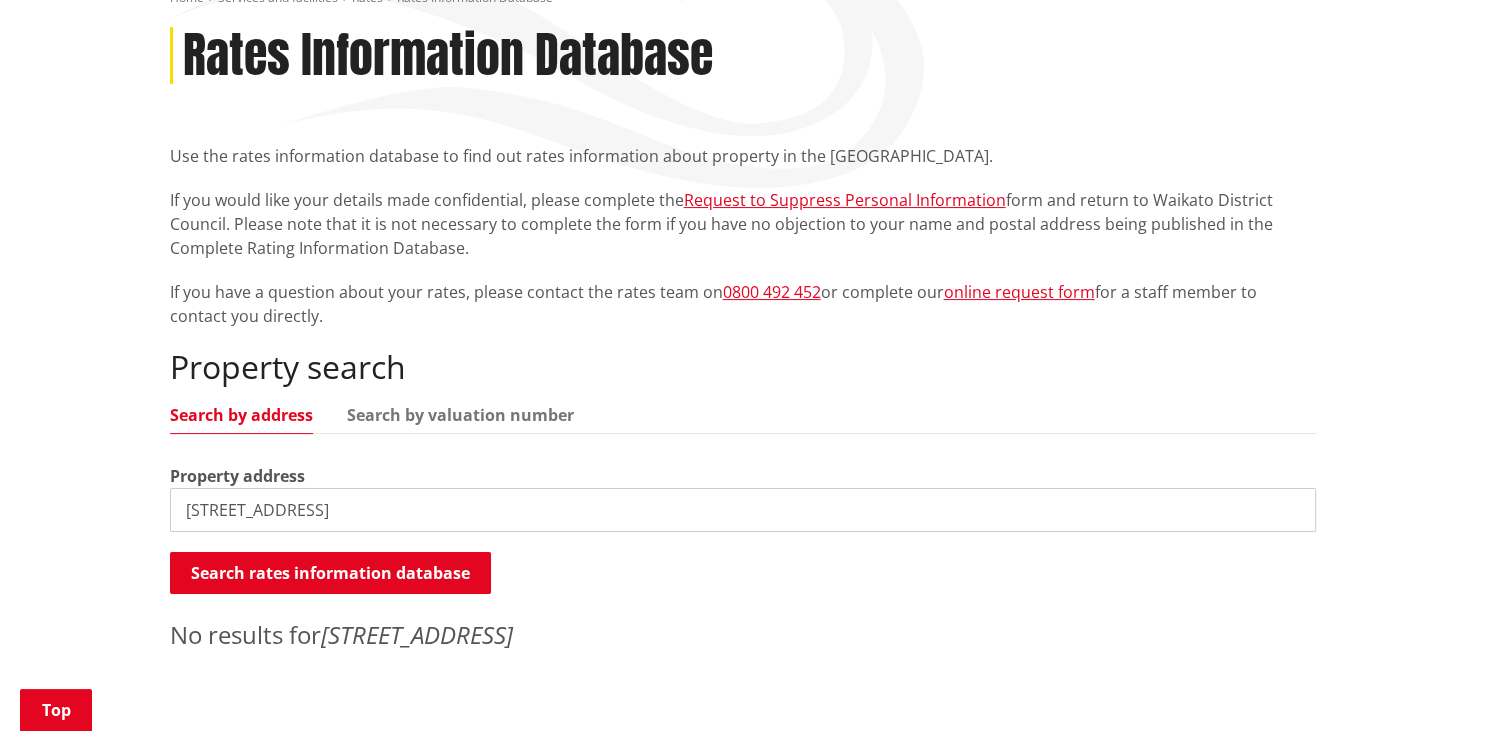click on "Search by address" at bounding box center (241, 415) 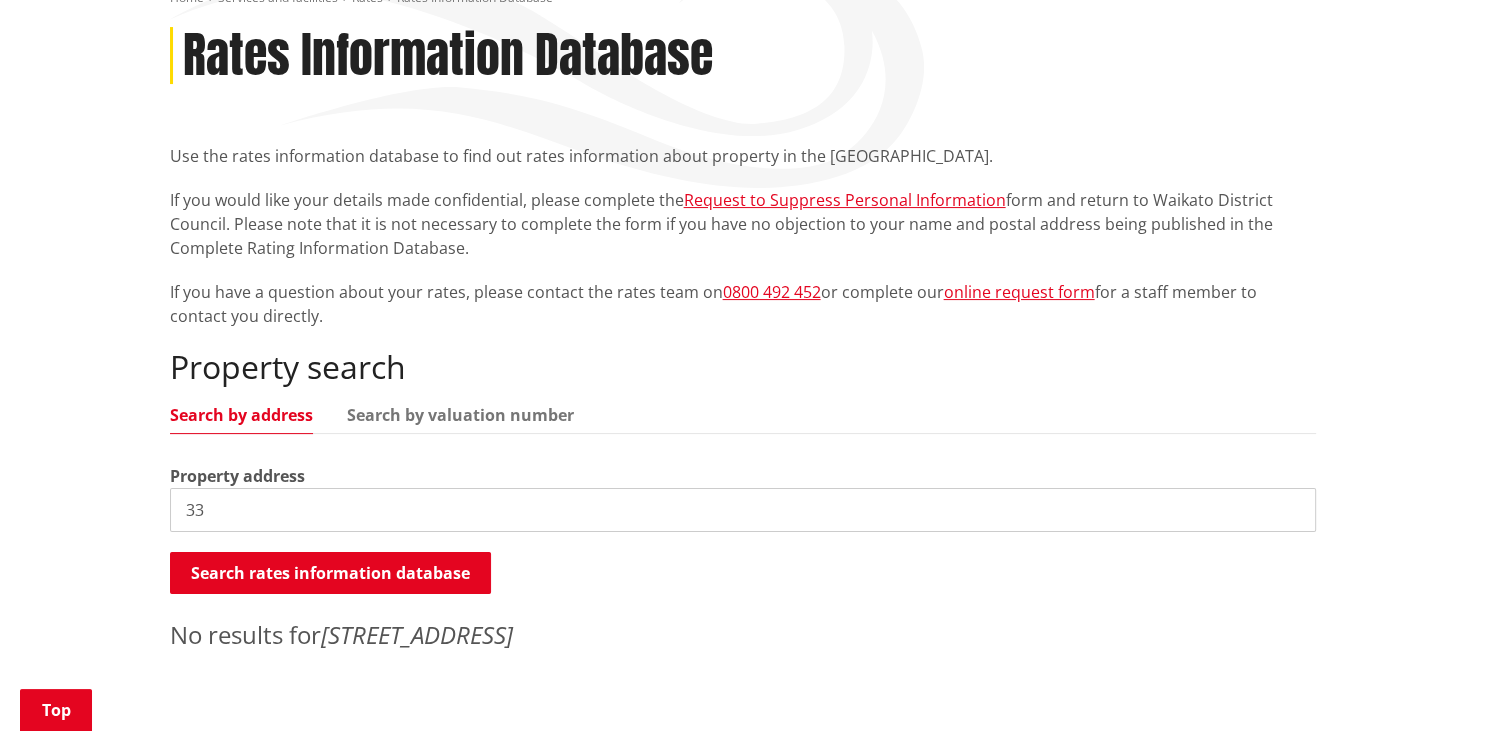 type on "3" 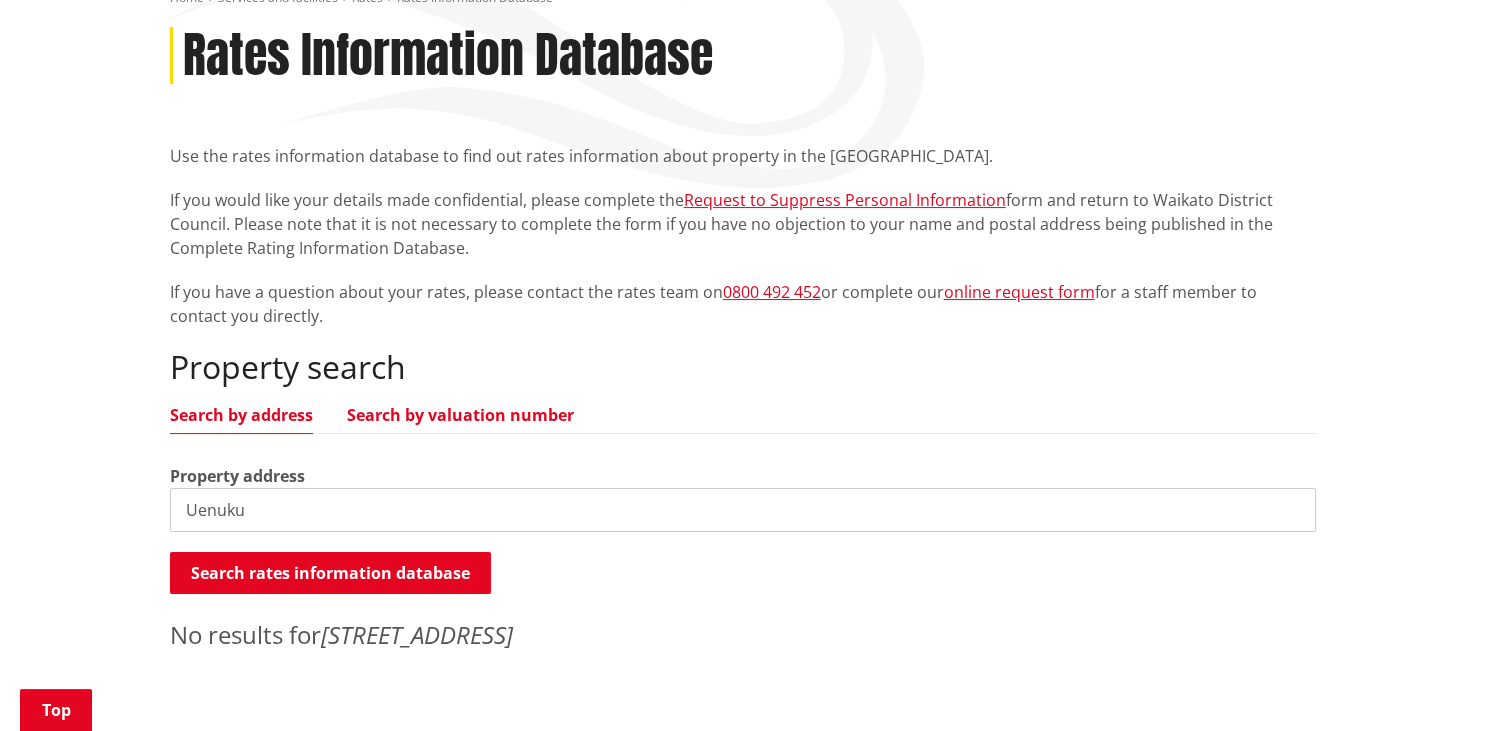 type on "Uenuku" 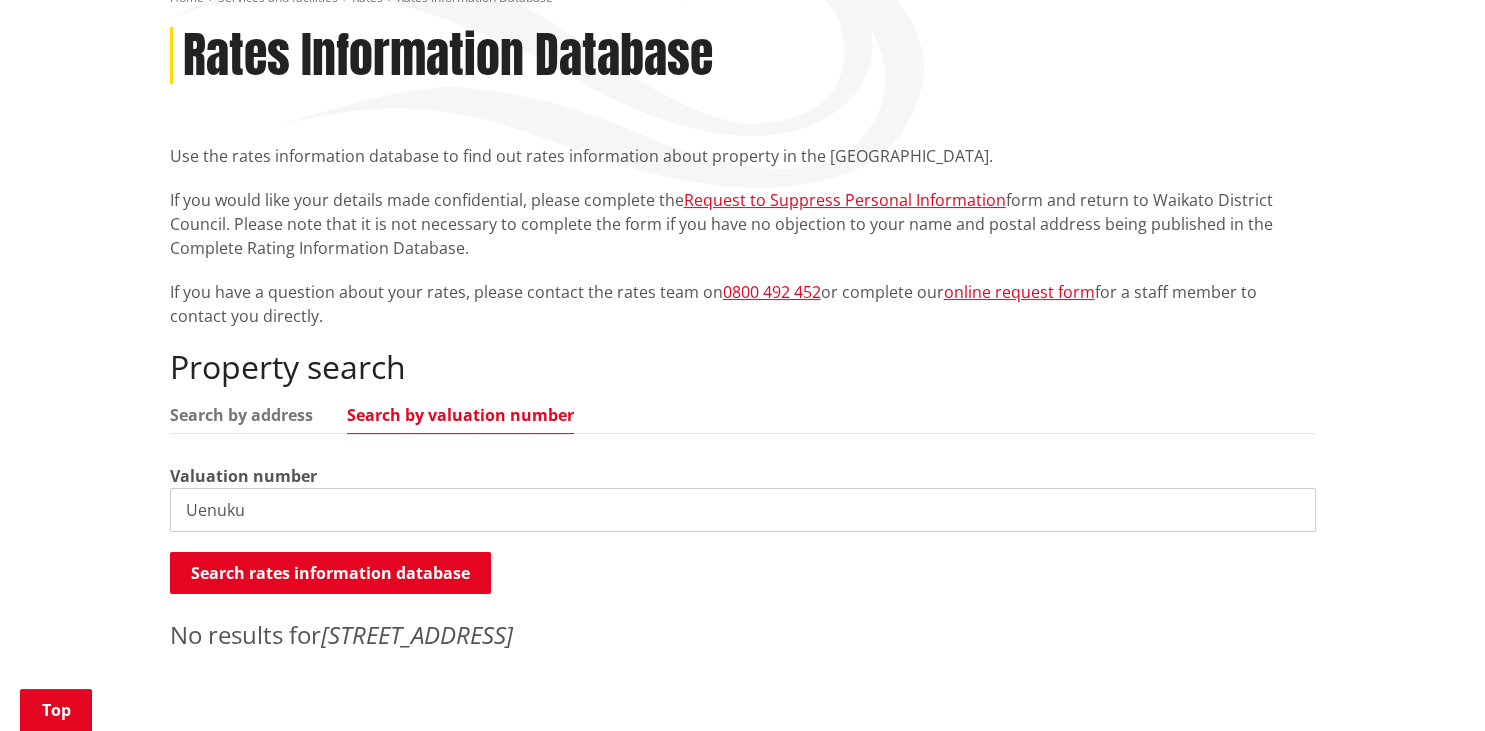 drag, startPoint x: 290, startPoint y: 519, endPoint x: 157, endPoint y: 515, distance: 133.06013 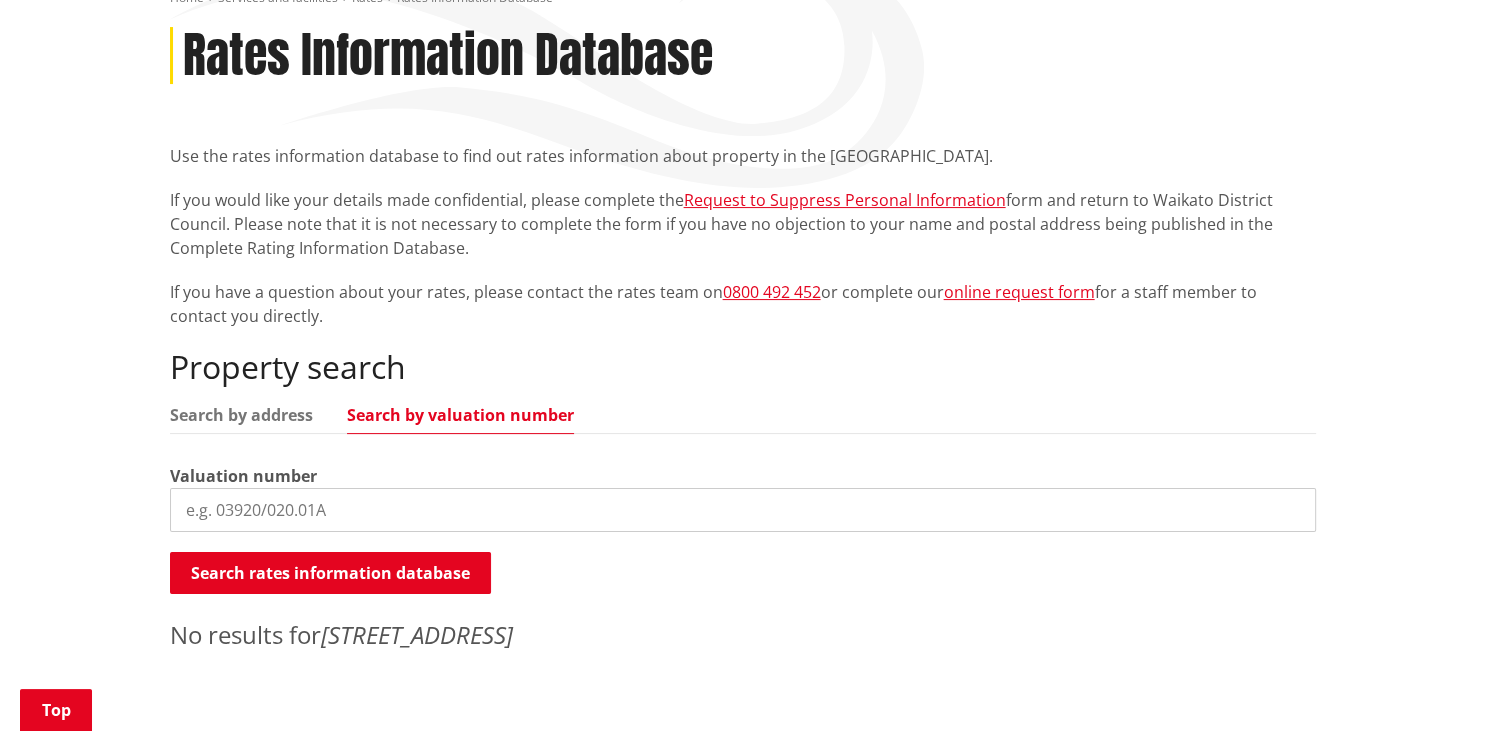 click at bounding box center [743, 510] 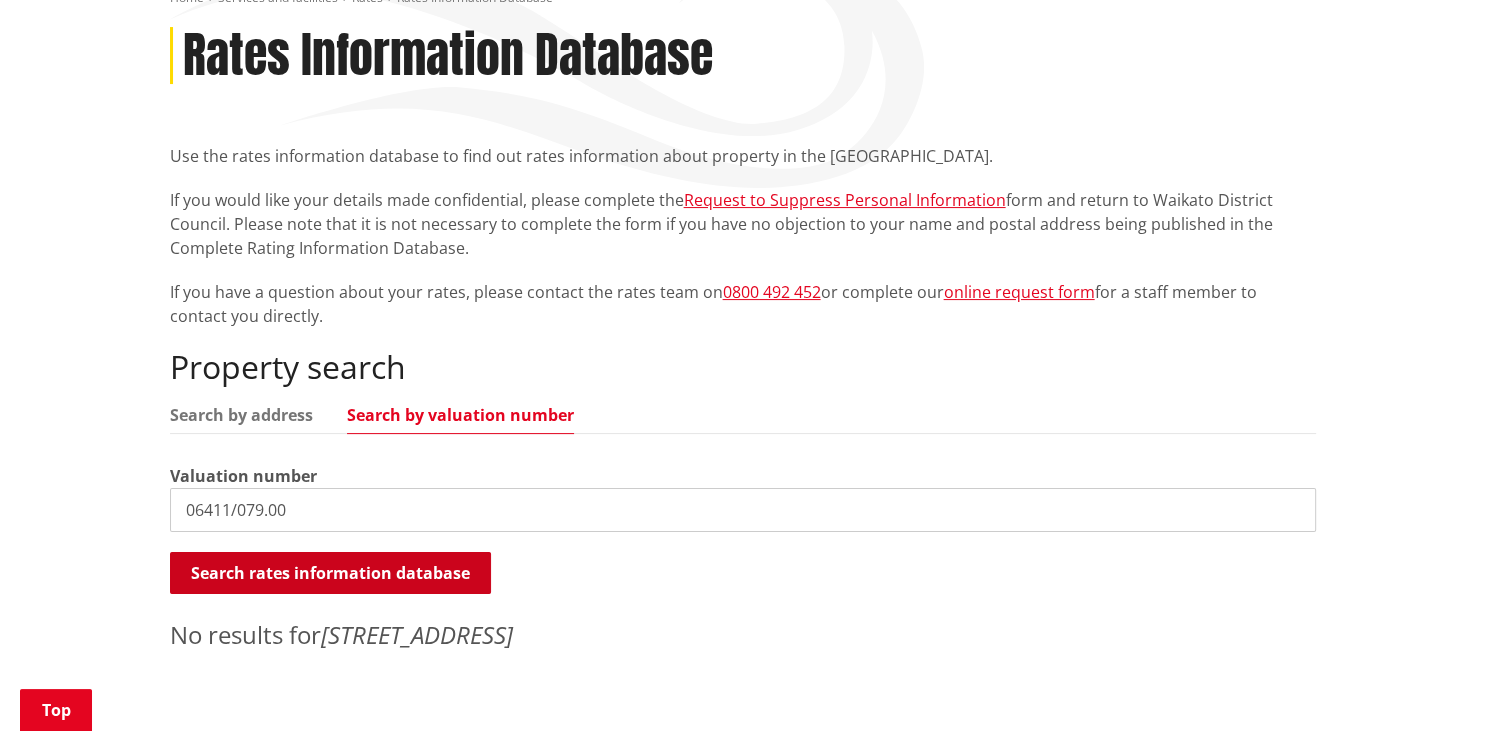 type on "06411/079.00" 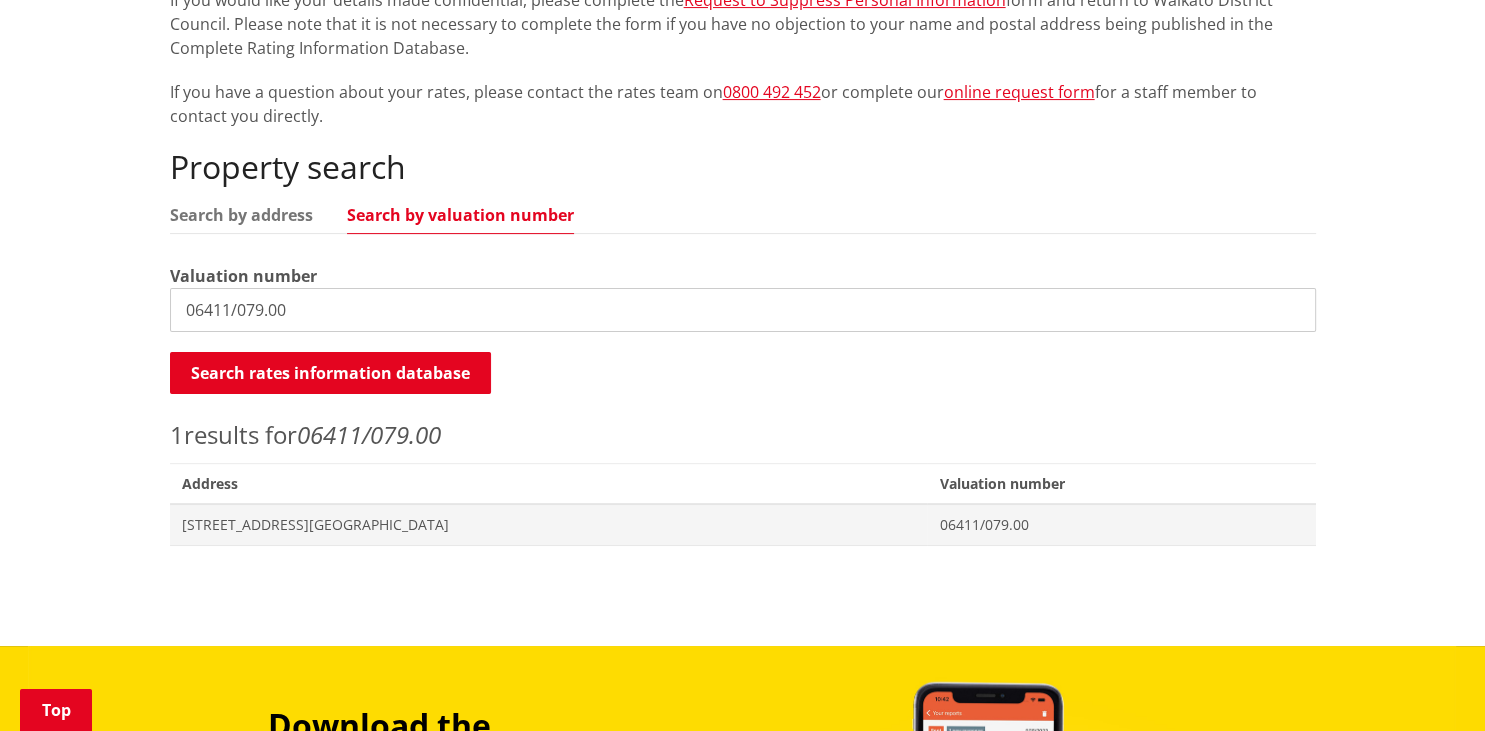 scroll, scrollTop: 528, scrollLeft: 0, axis: vertical 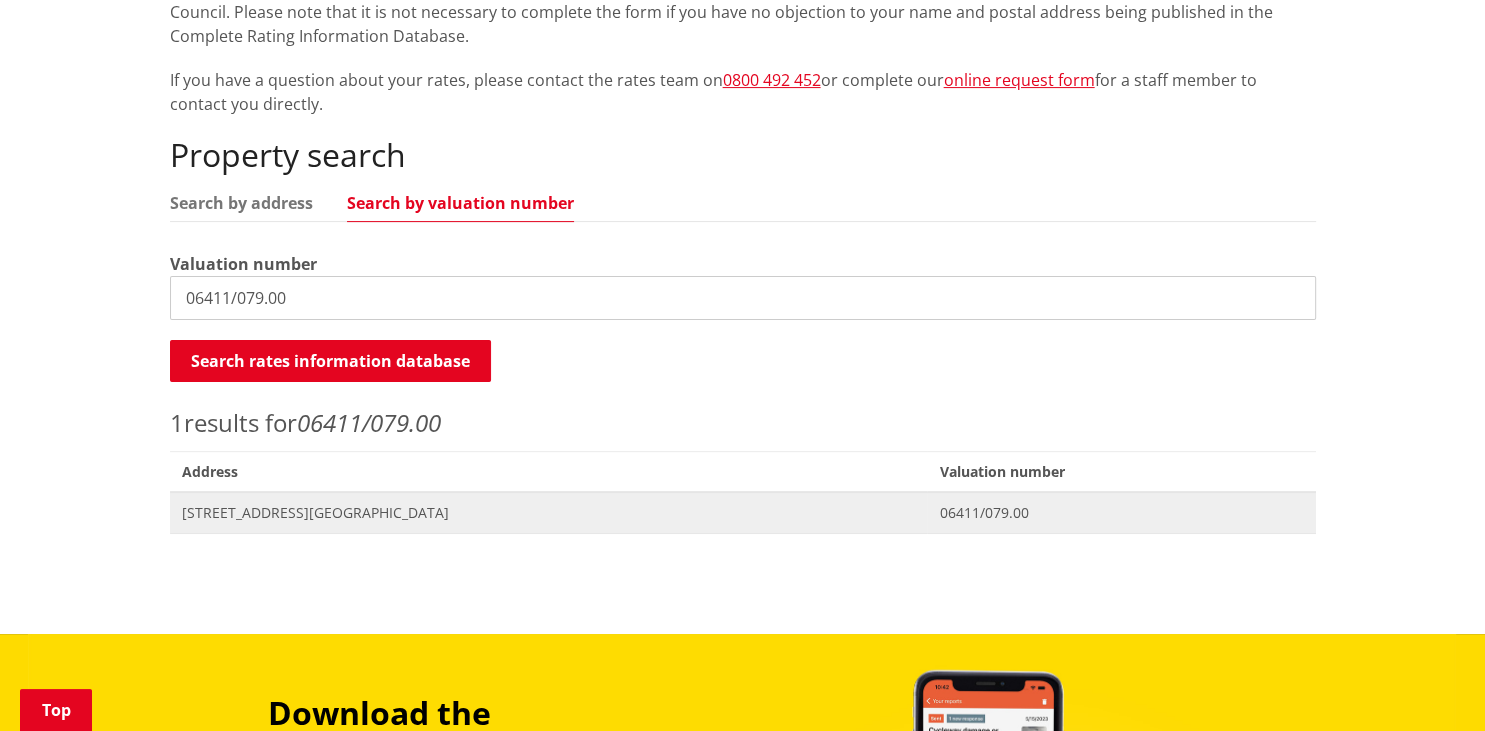click on "[STREET_ADDRESS][GEOGRAPHIC_DATA]" at bounding box center (549, 513) 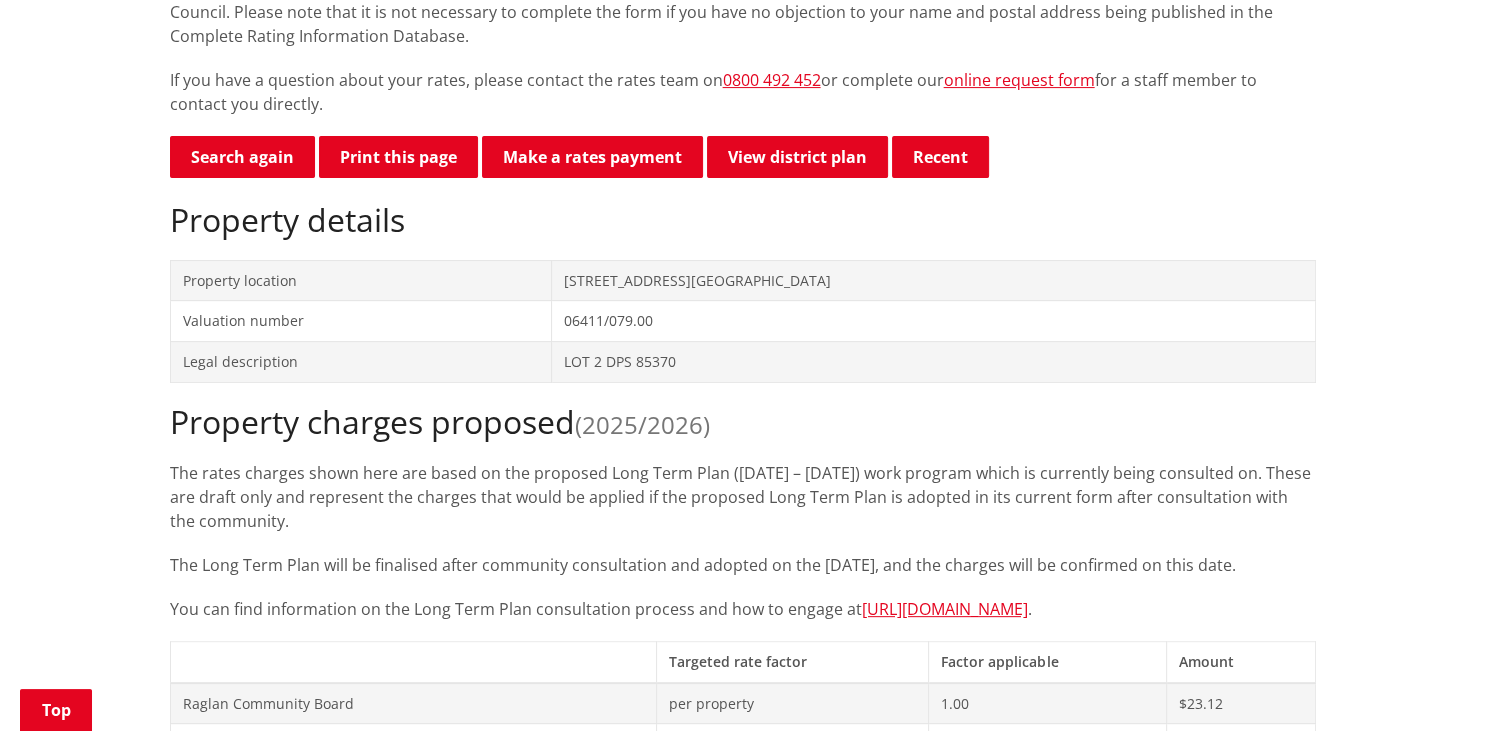 scroll, scrollTop: 0, scrollLeft: 0, axis: both 